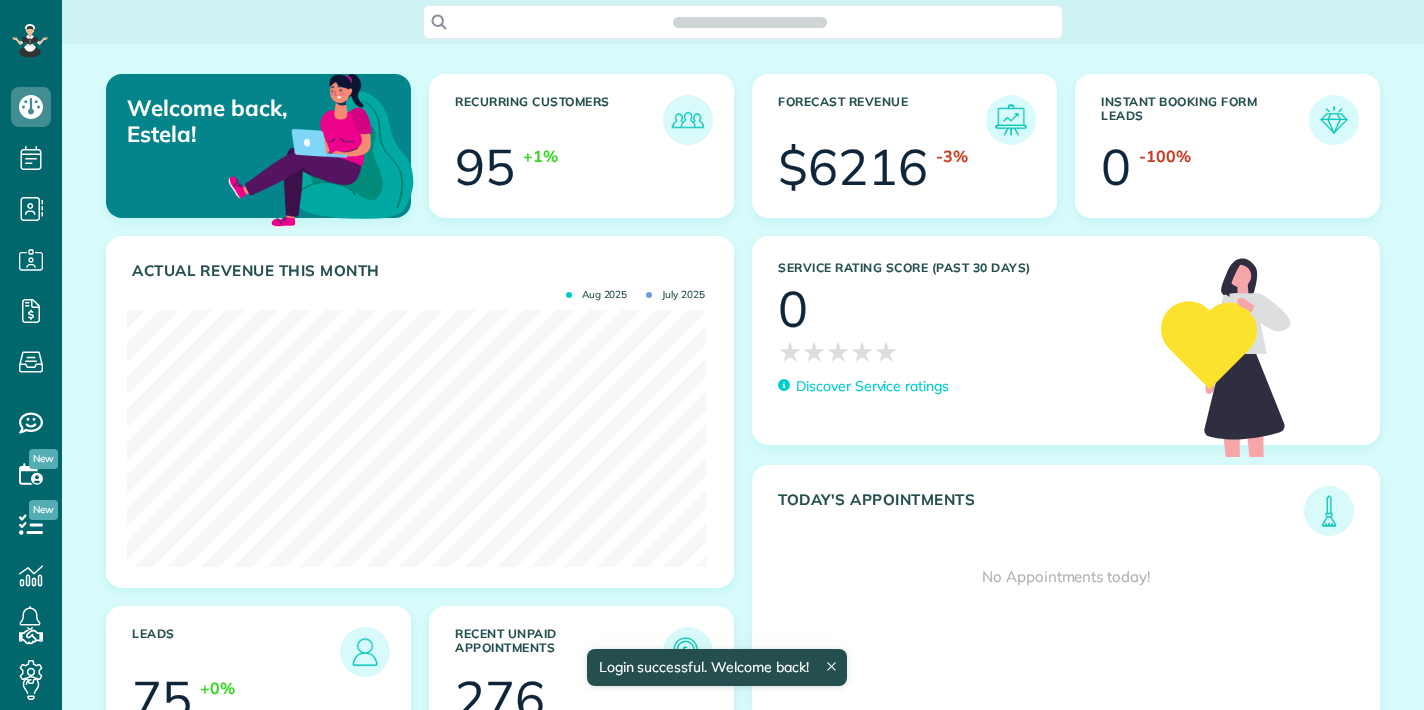 scroll, scrollTop: 0, scrollLeft: 0, axis: both 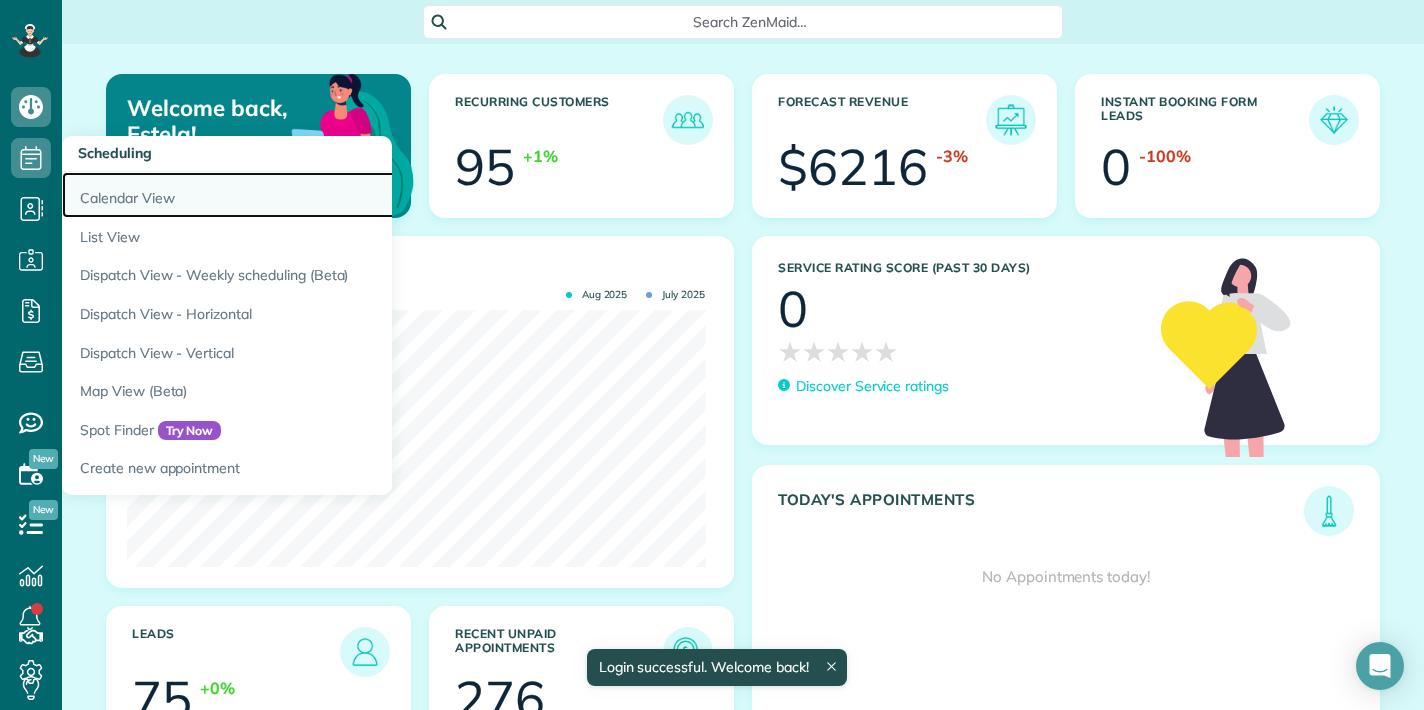 click on "Calendar View" at bounding box center [312, 195] 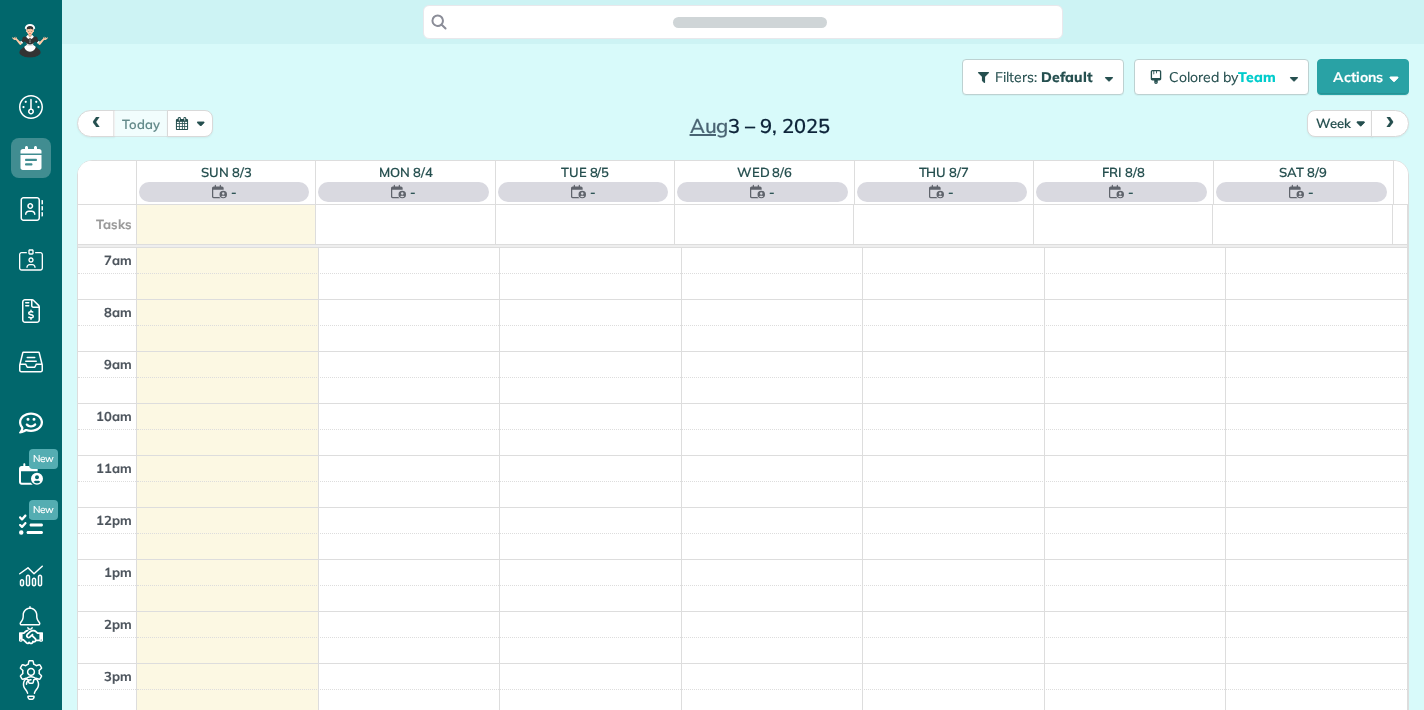 scroll, scrollTop: 0, scrollLeft: 0, axis: both 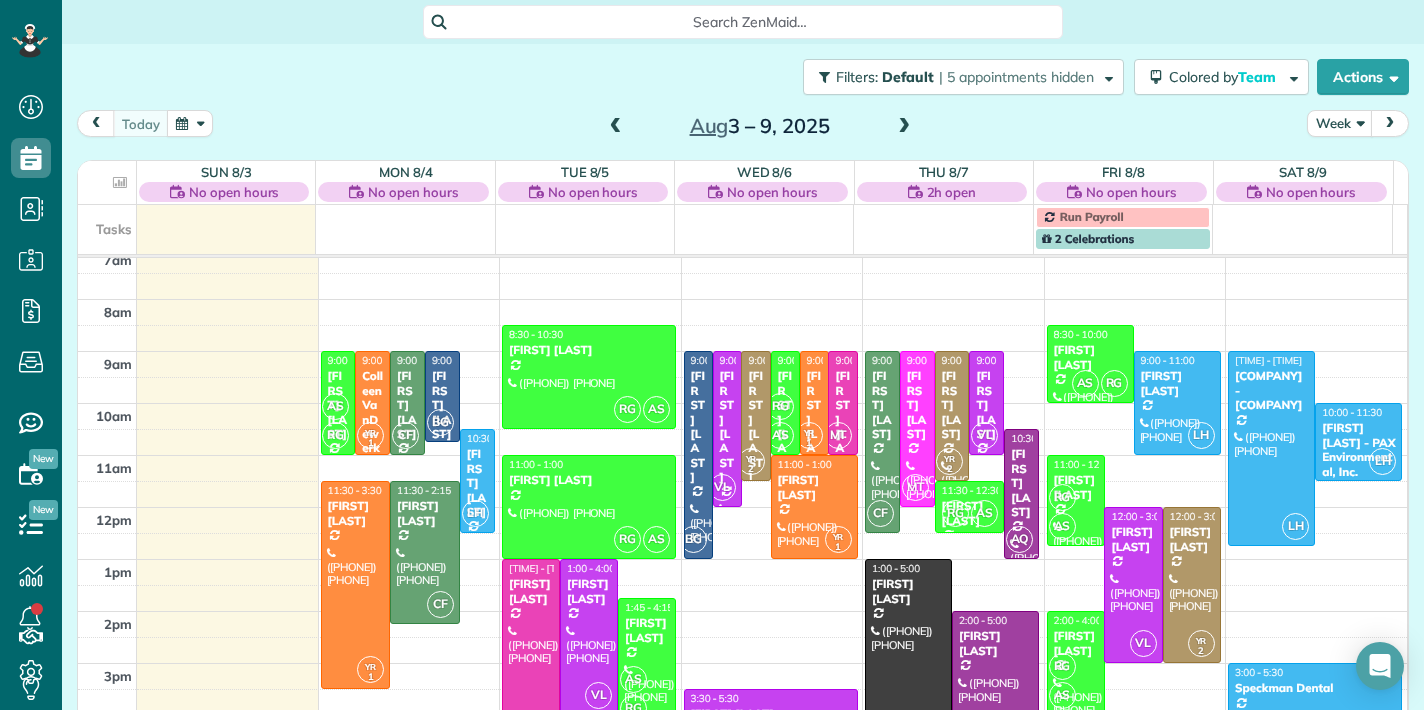 click on "[FIRST] [LAST]" at bounding box center [531, 591] 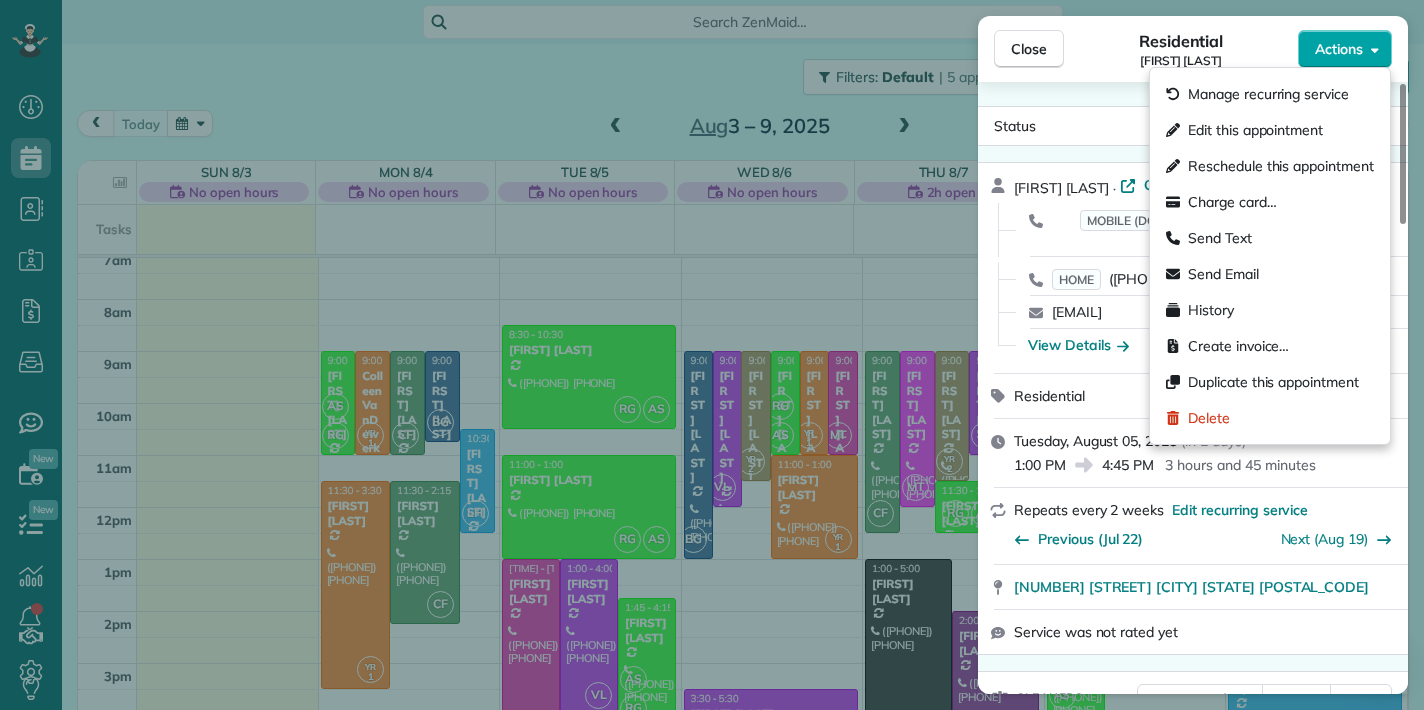 click on "Actions" at bounding box center [1345, 49] 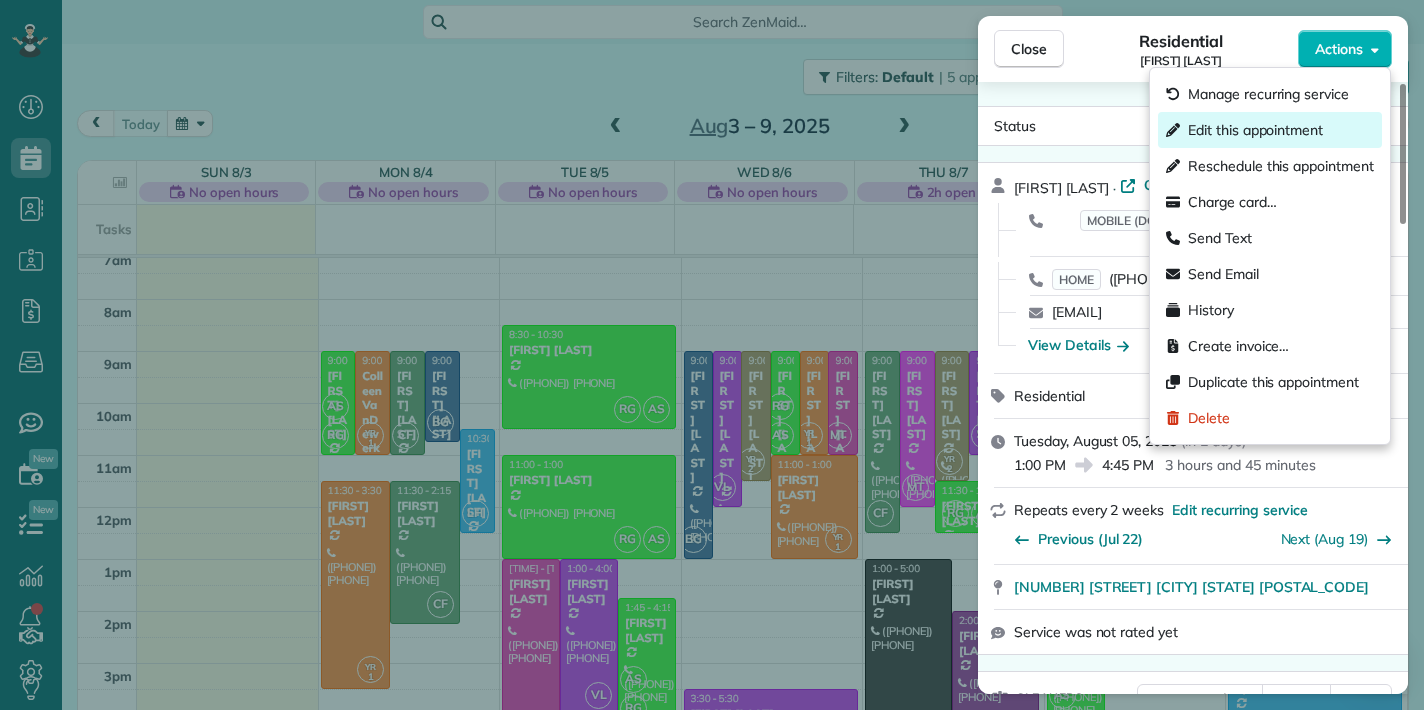 click on "Edit this appointment" at bounding box center [1255, 130] 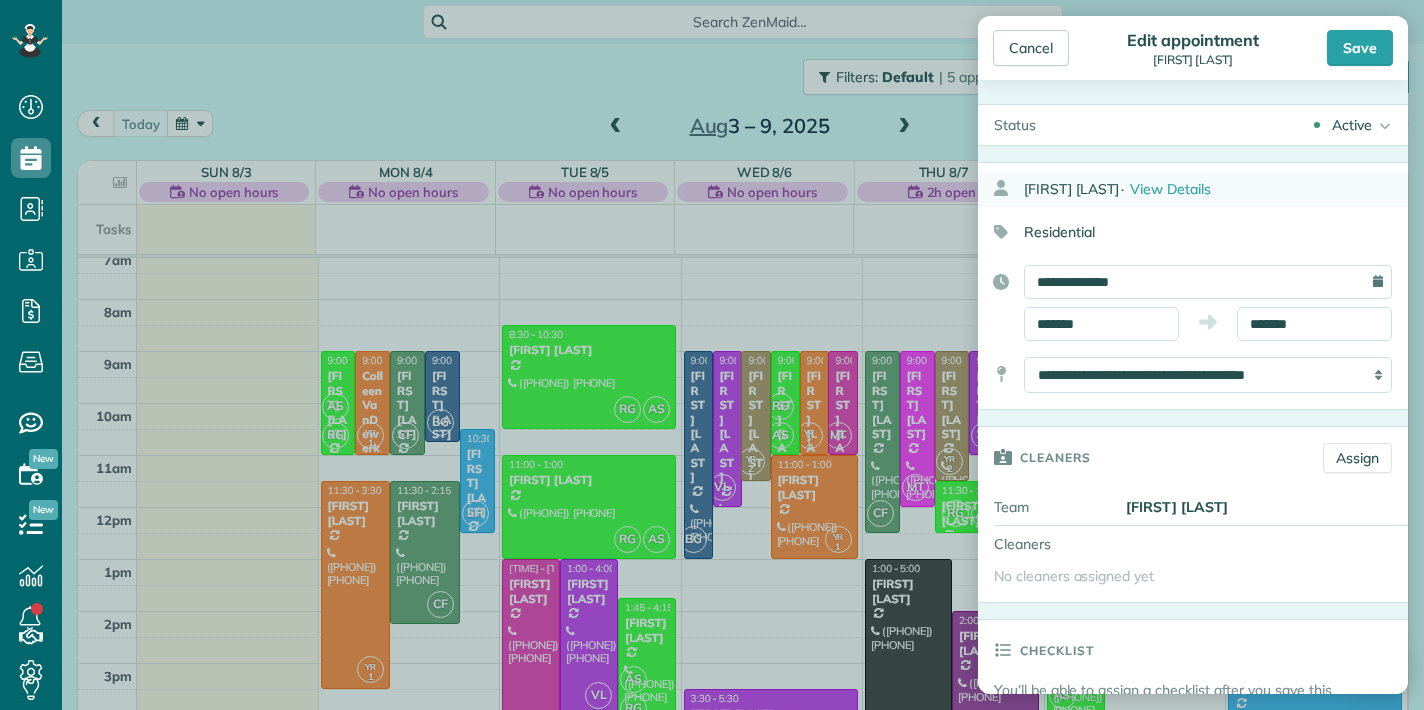 type on "******" 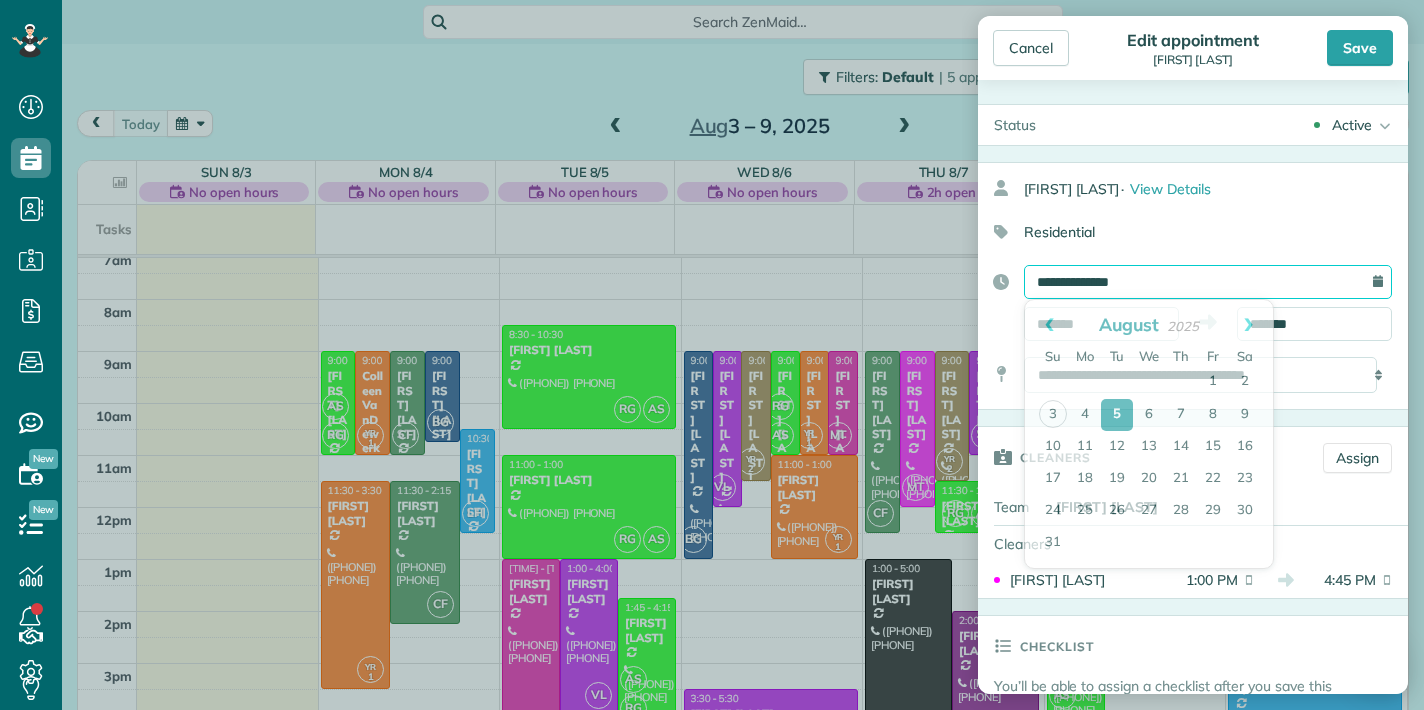 click on "**********" at bounding box center (1208, 282) 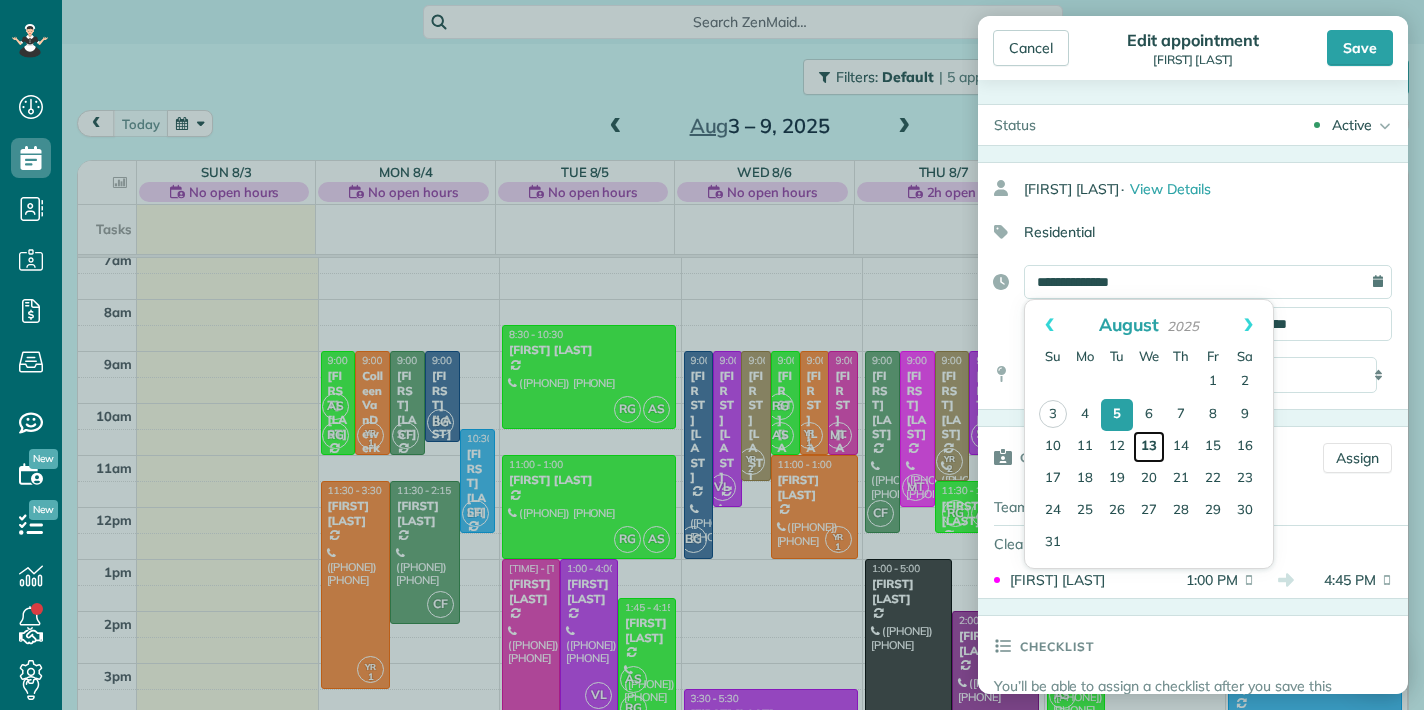 click on "13" at bounding box center [1149, 447] 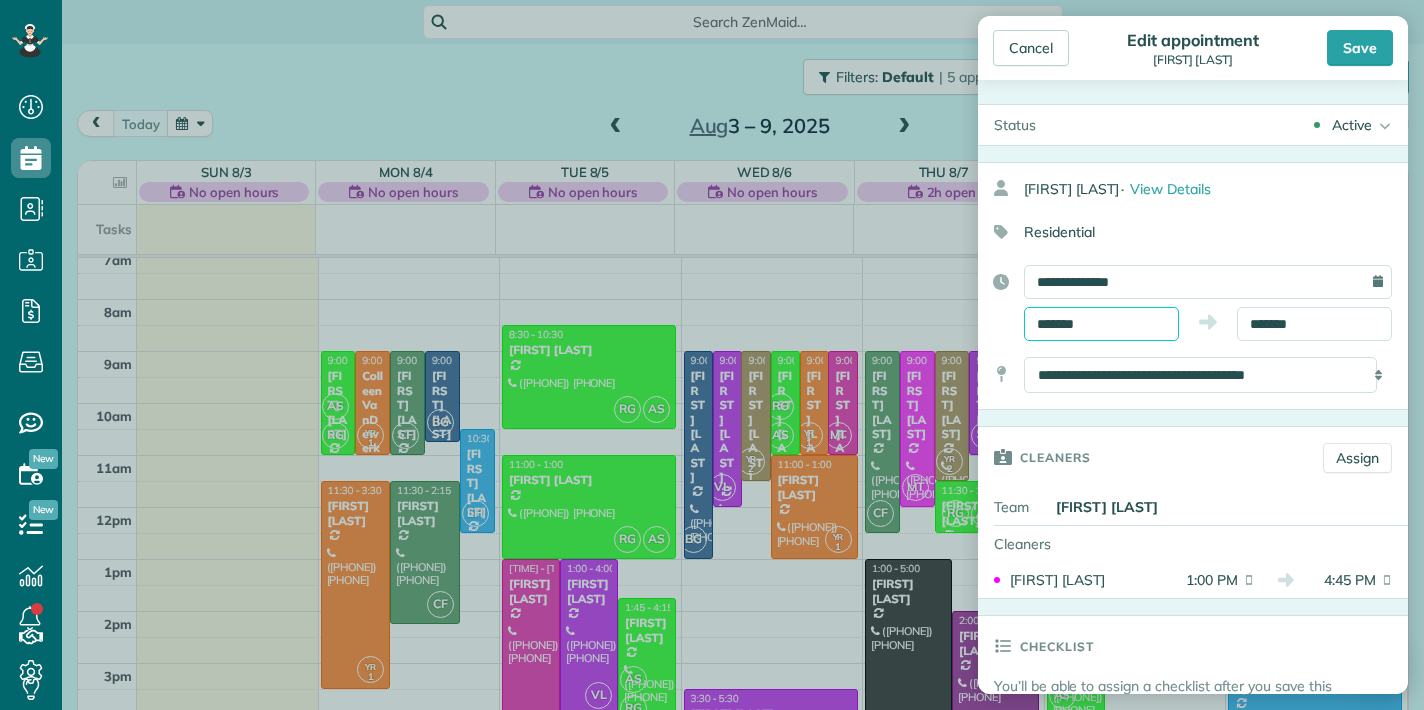 click on "*******" at bounding box center (1101, 324) 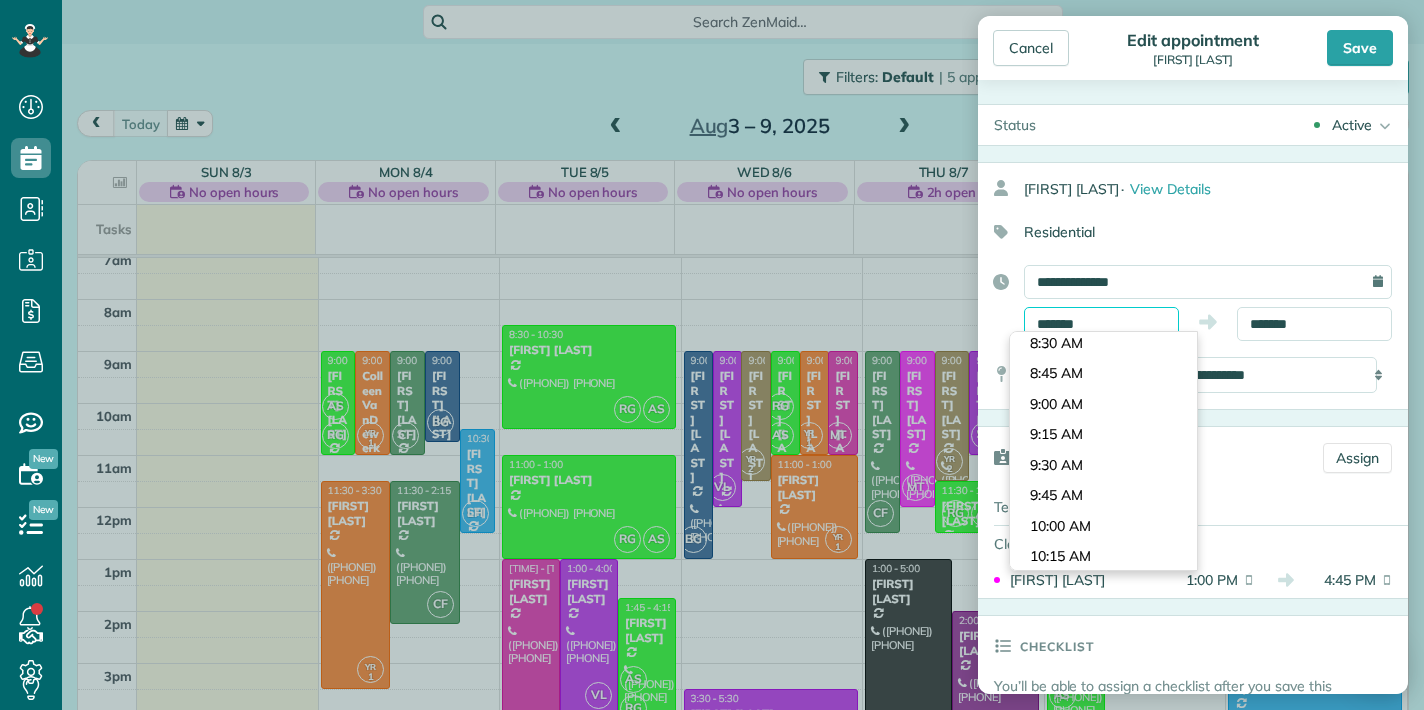scroll, scrollTop: 1010, scrollLeft: 0, axis: vertical 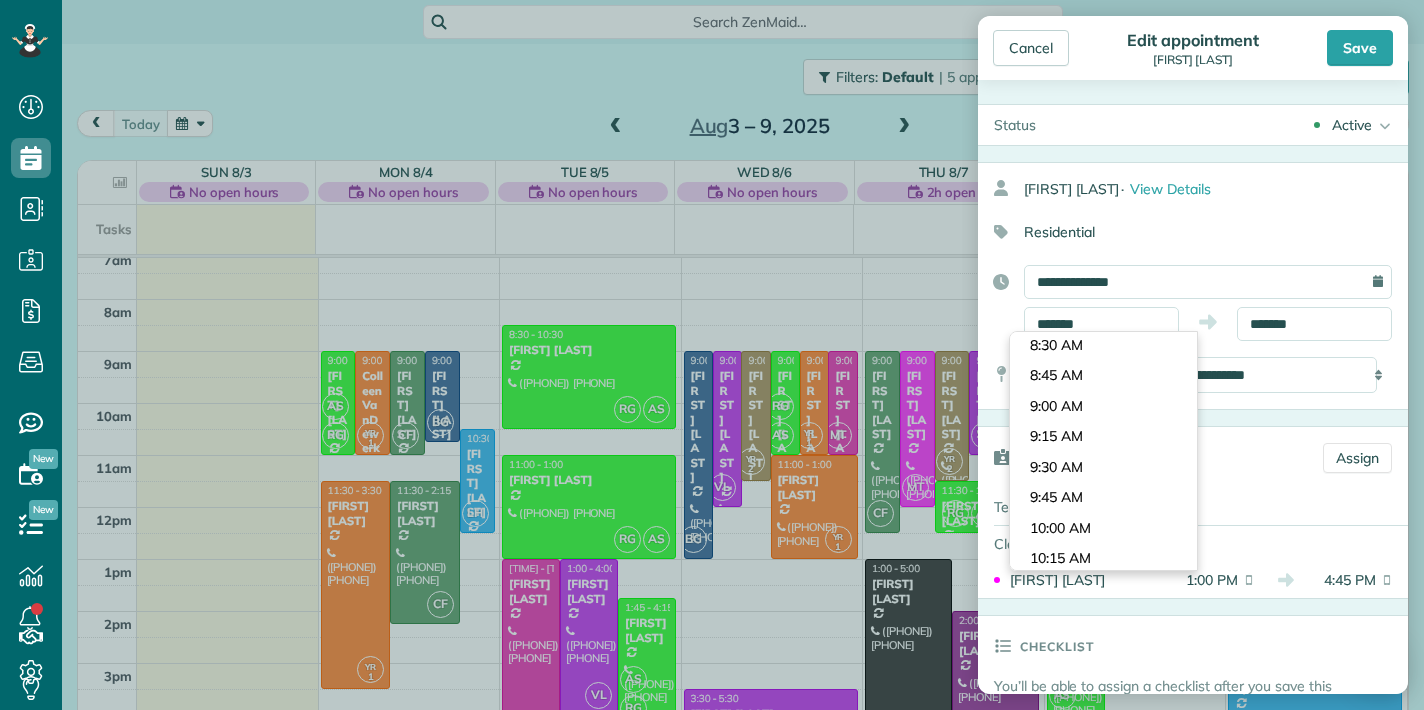 type on "*******" 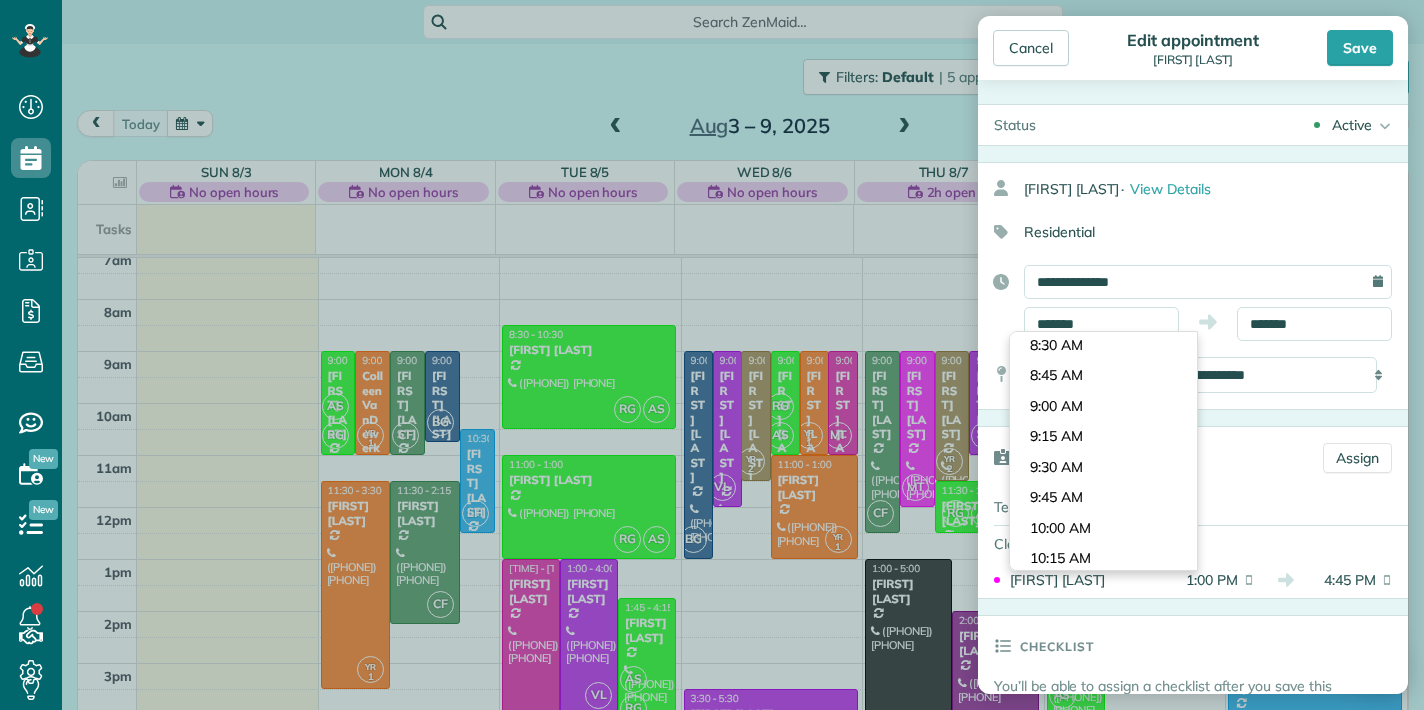 type on "*******" 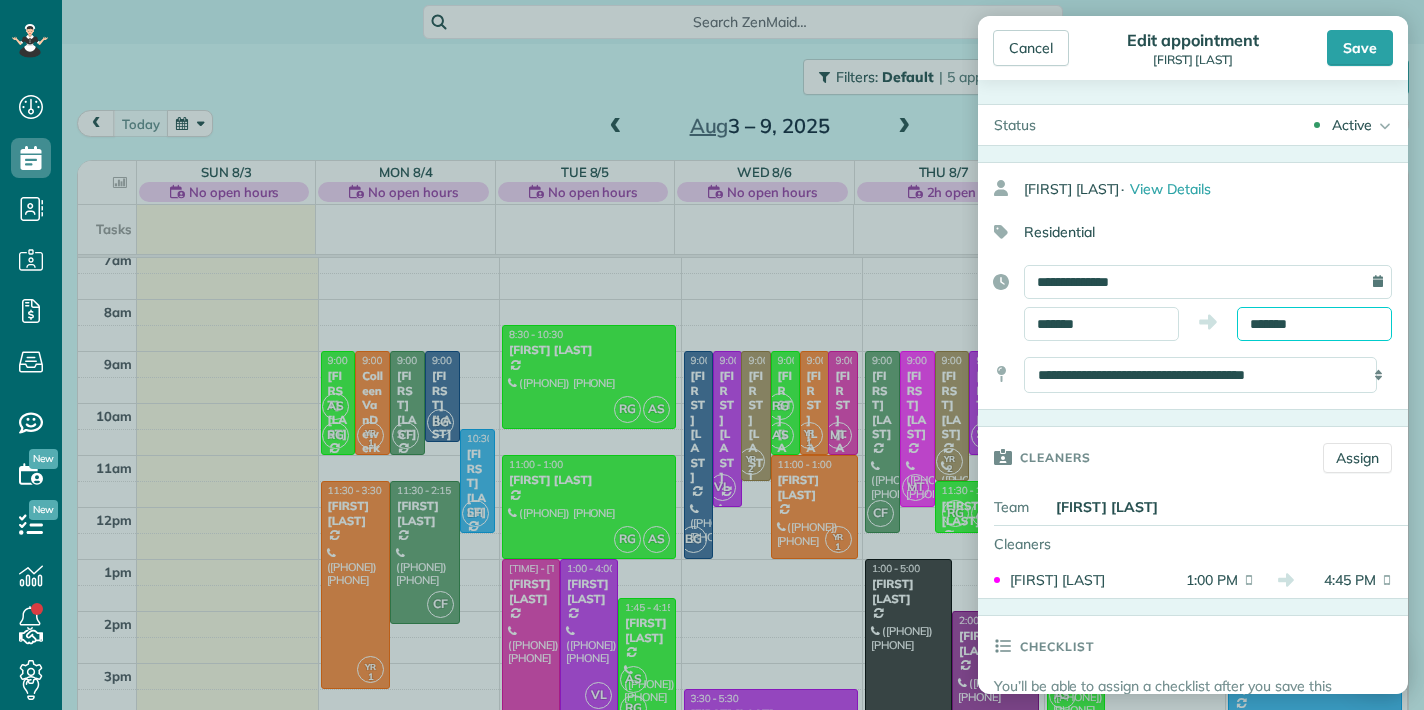 click on "*******" at bounding box center (1314, 324) 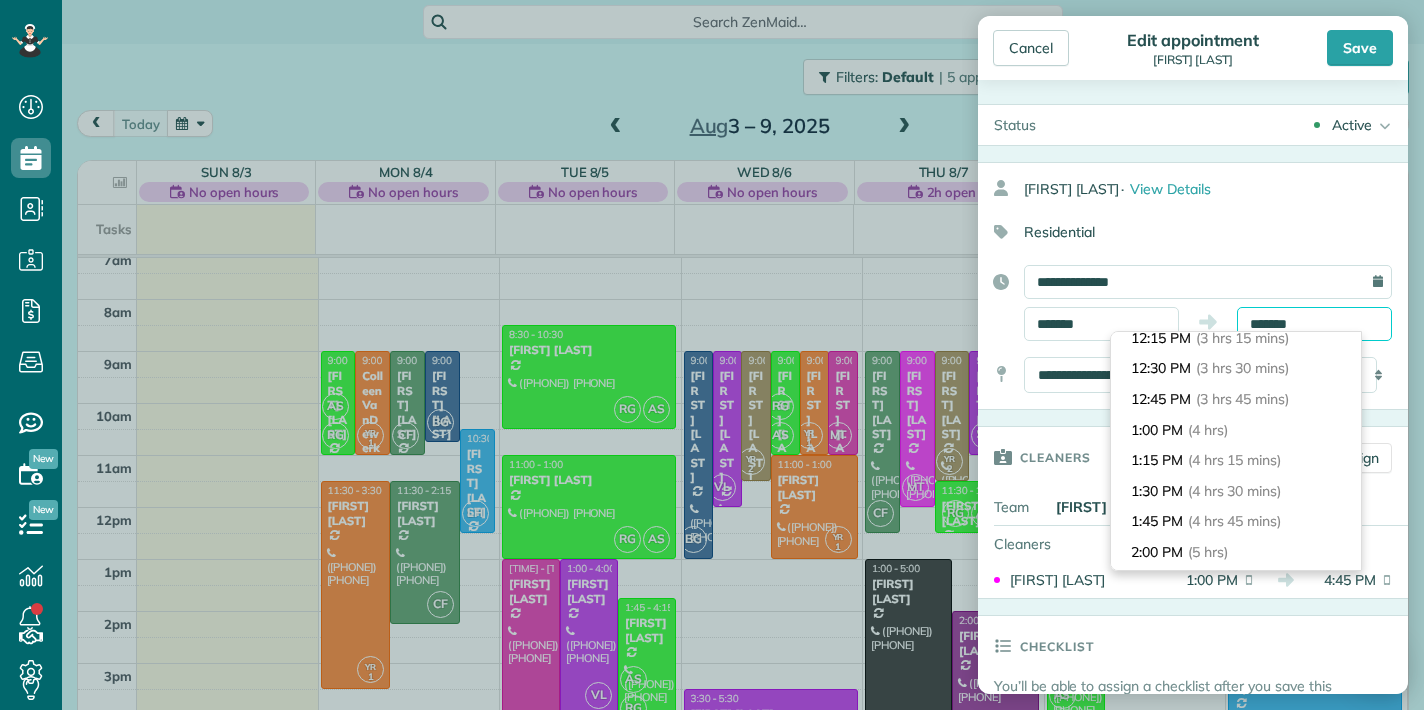 scroll, scrollTop: 402, scrollLeft: 0, axis: vertical 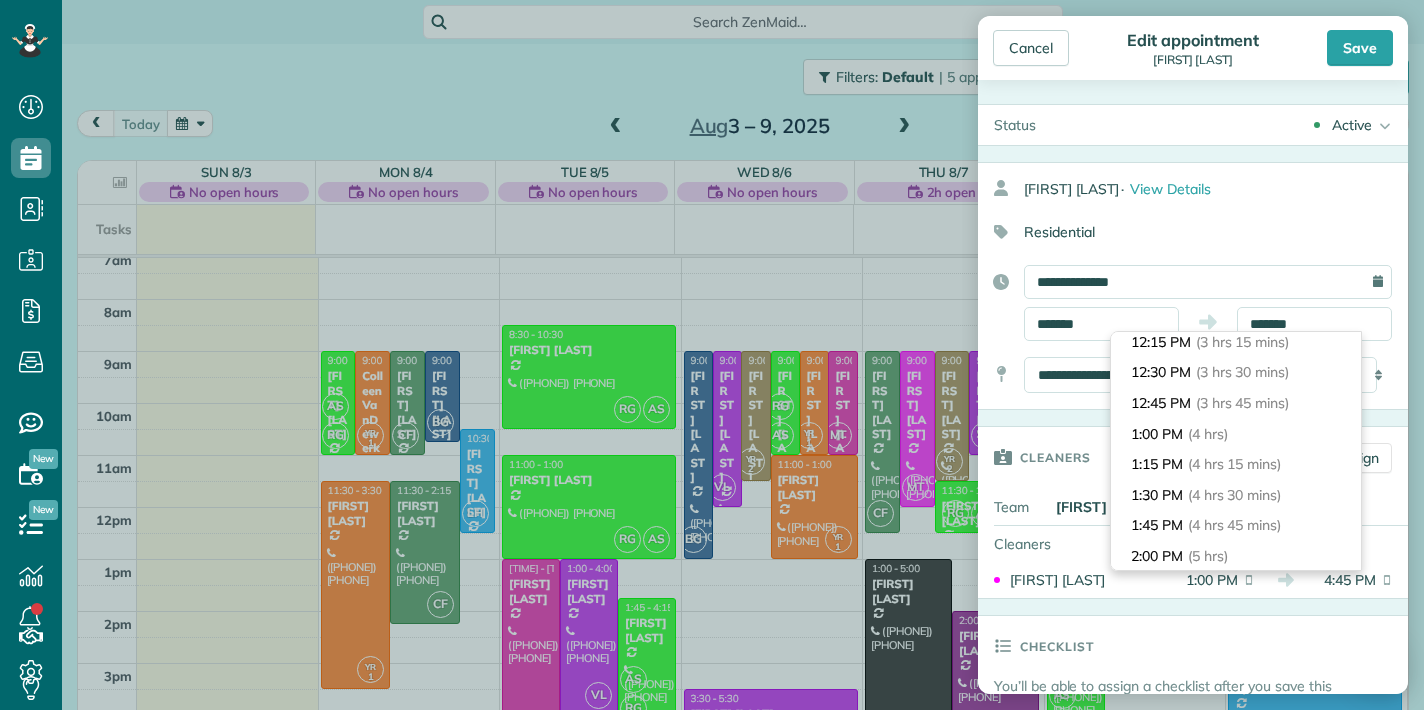 type on "*******" 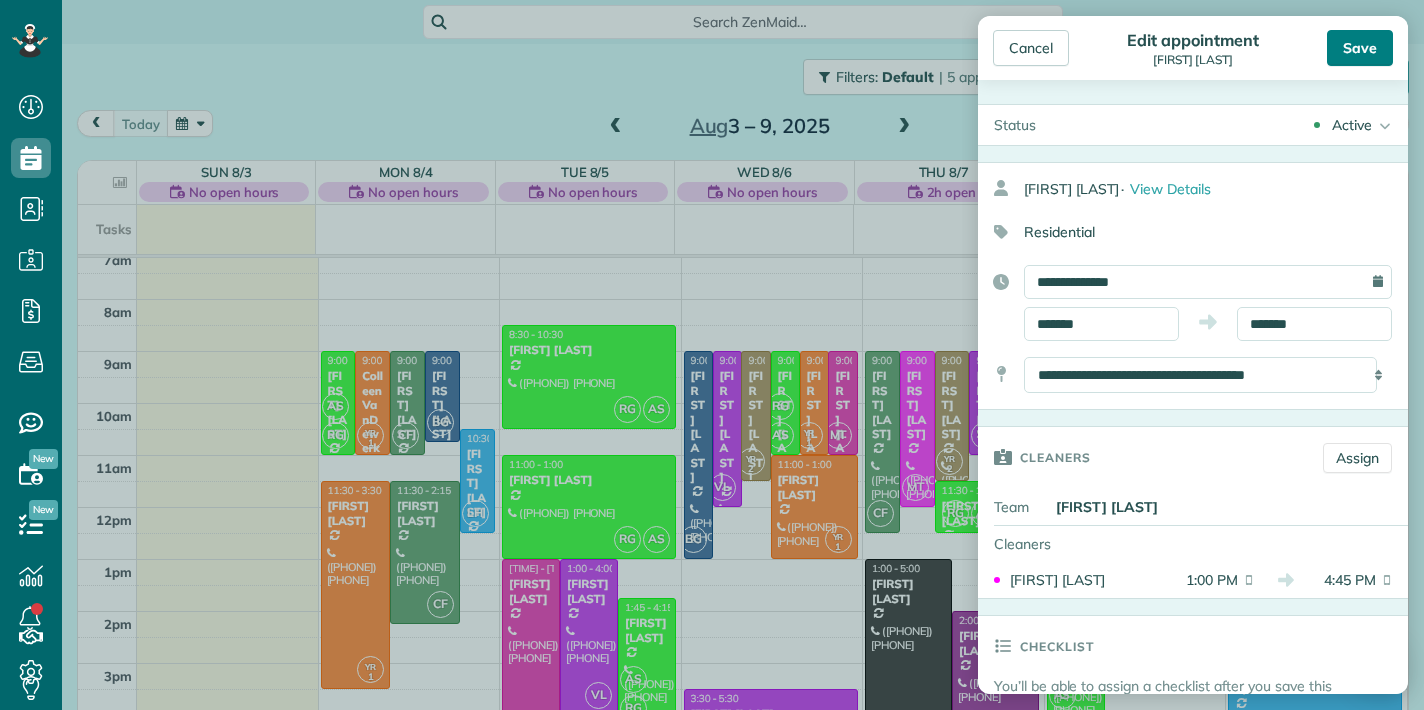 click on "Save" at bounding box center (1360, 48) 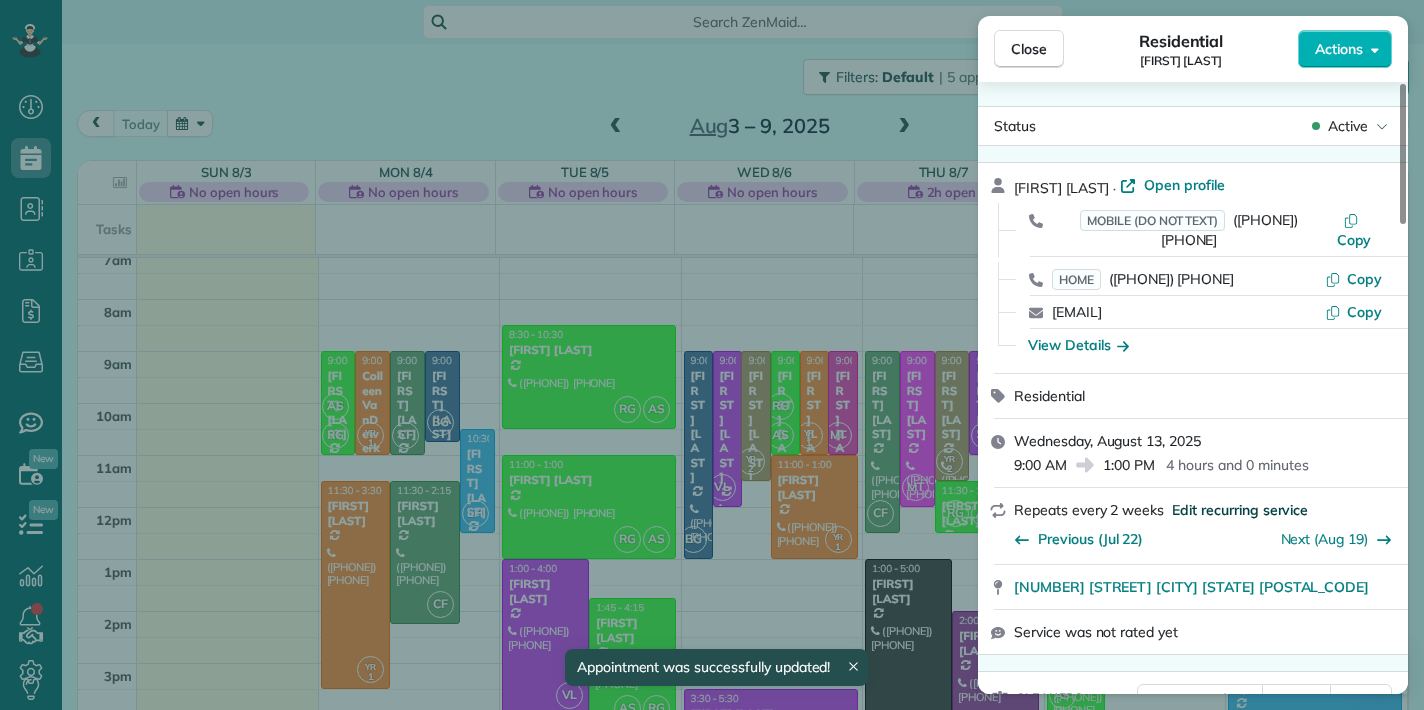 click on "Edit recurring service" at bounding box center (1240, 510) 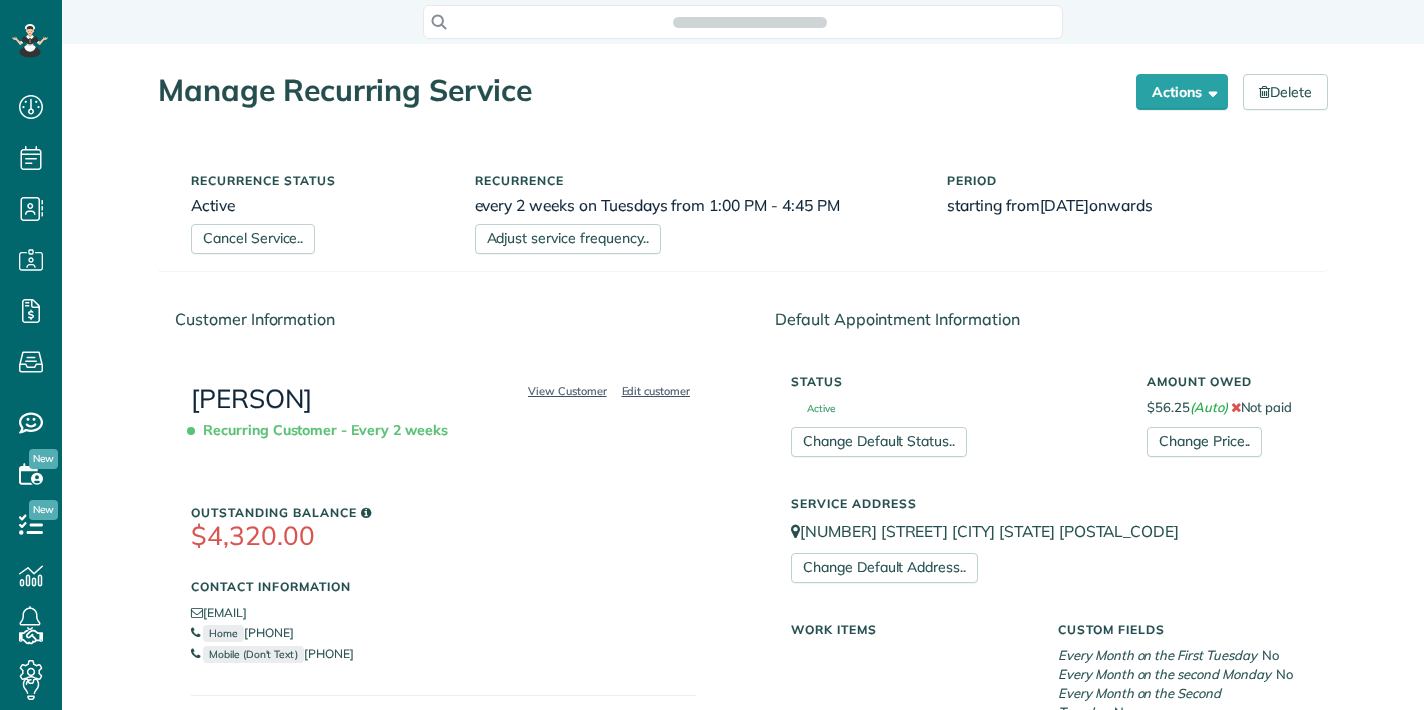 scroll, scrollTop: 0, scrollLeft: 0, axis: both 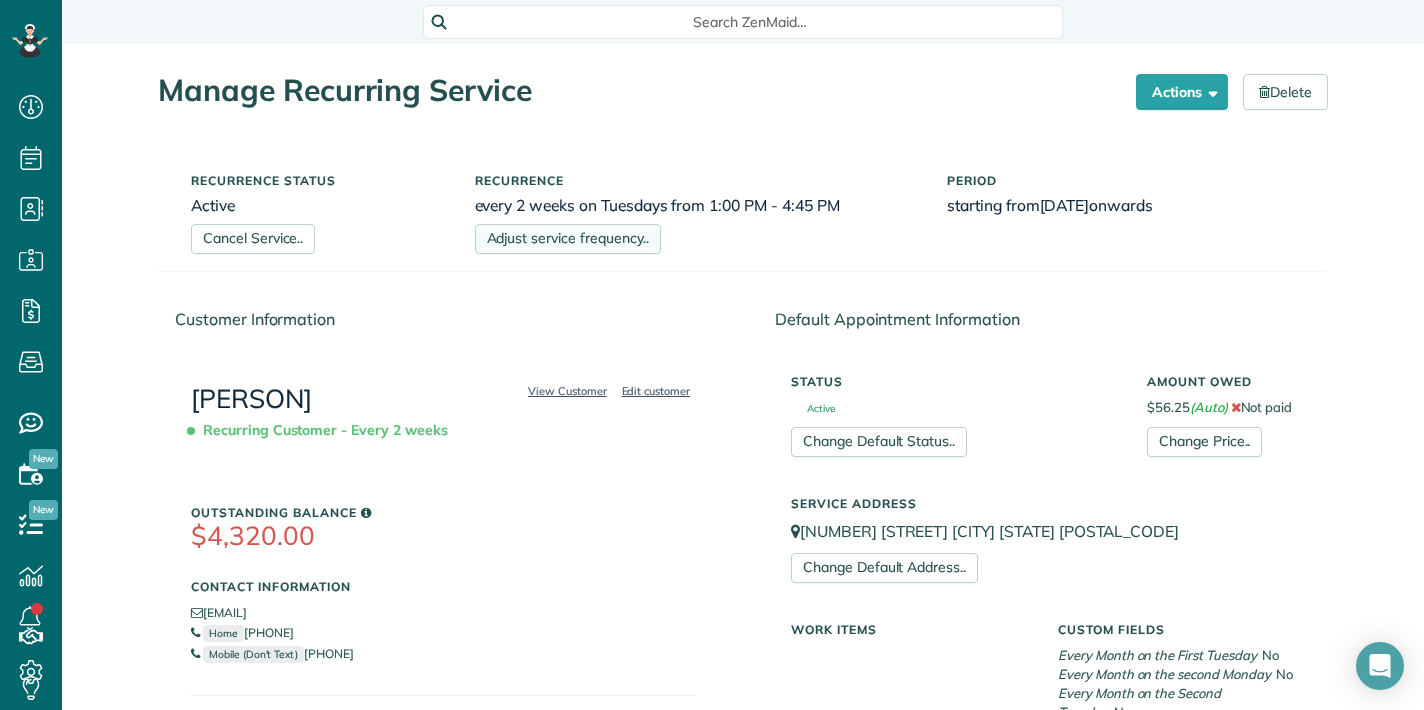 click on "Adjust service frequency.." at bounding box center [568, 239] 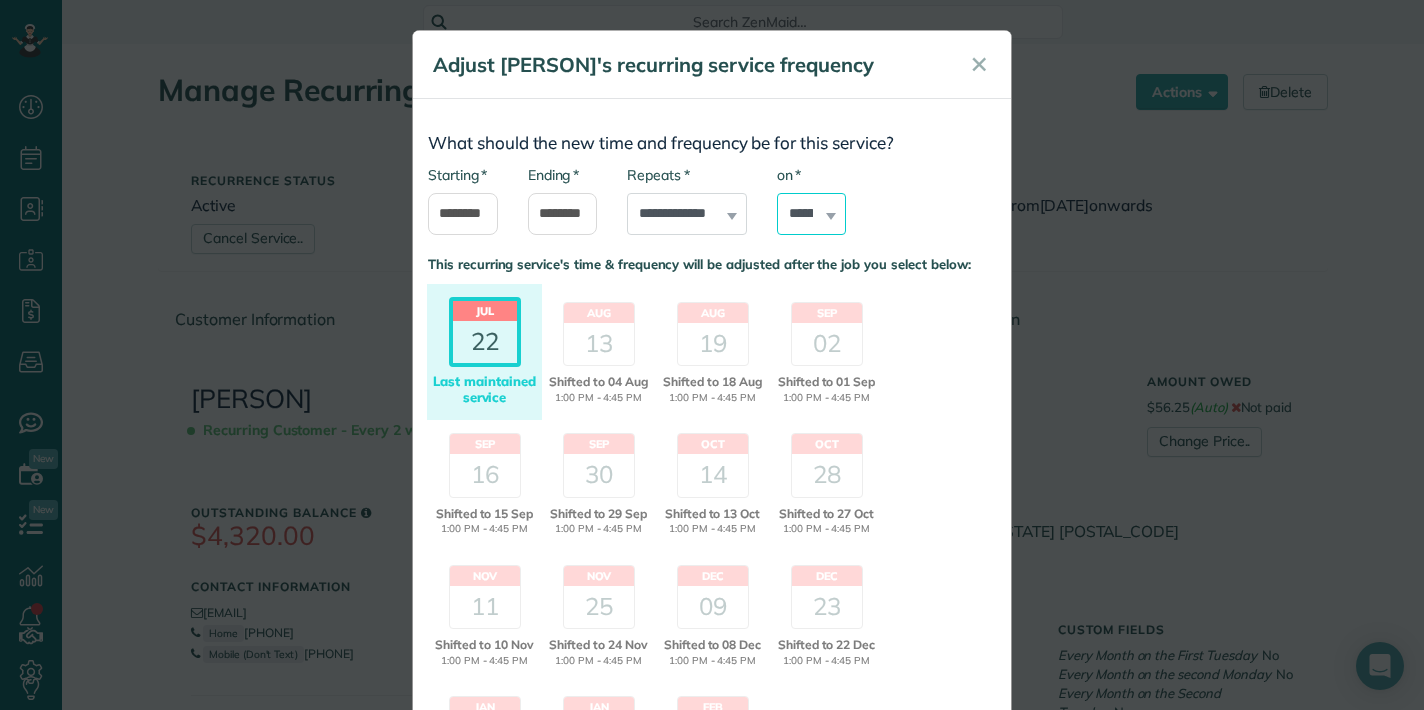 click on "******
******
*******
*********
********
******
********" at bounding box center [812, 214] 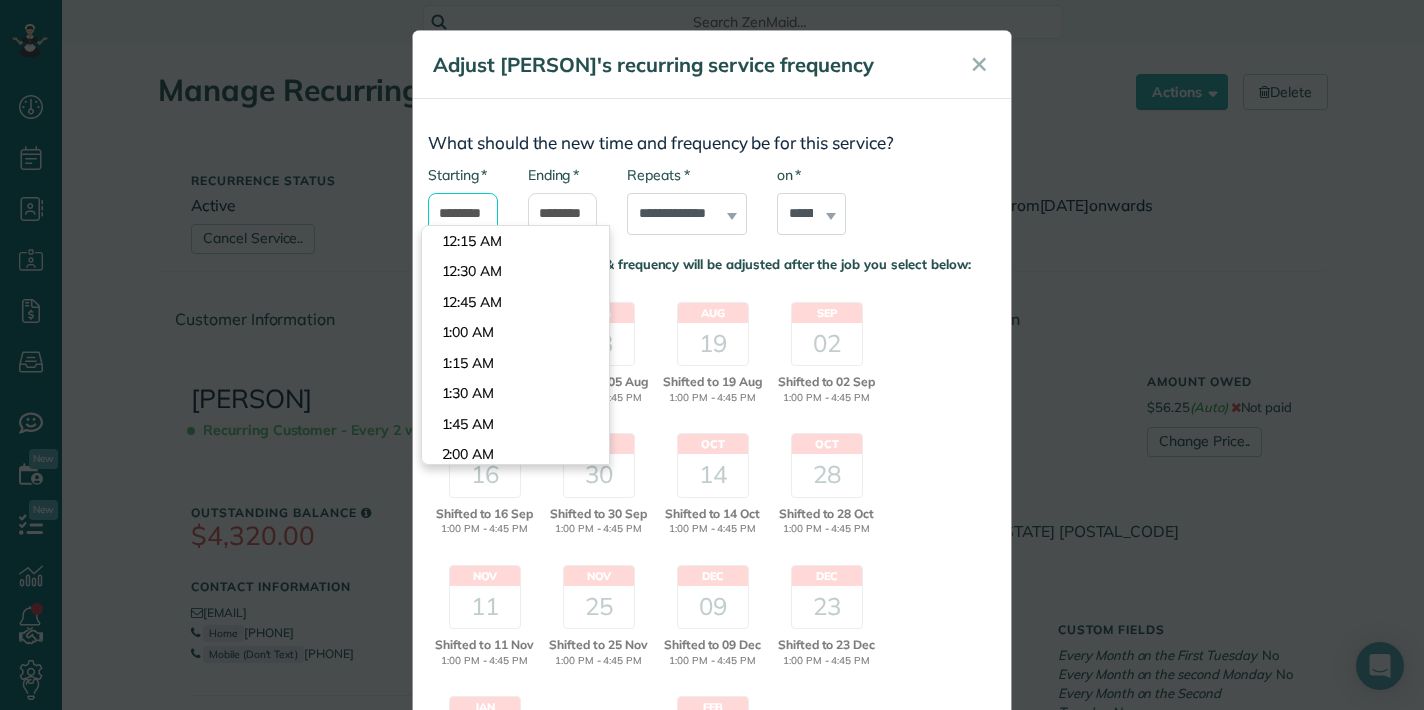 click on "*******" at bounding box center (463, 214) 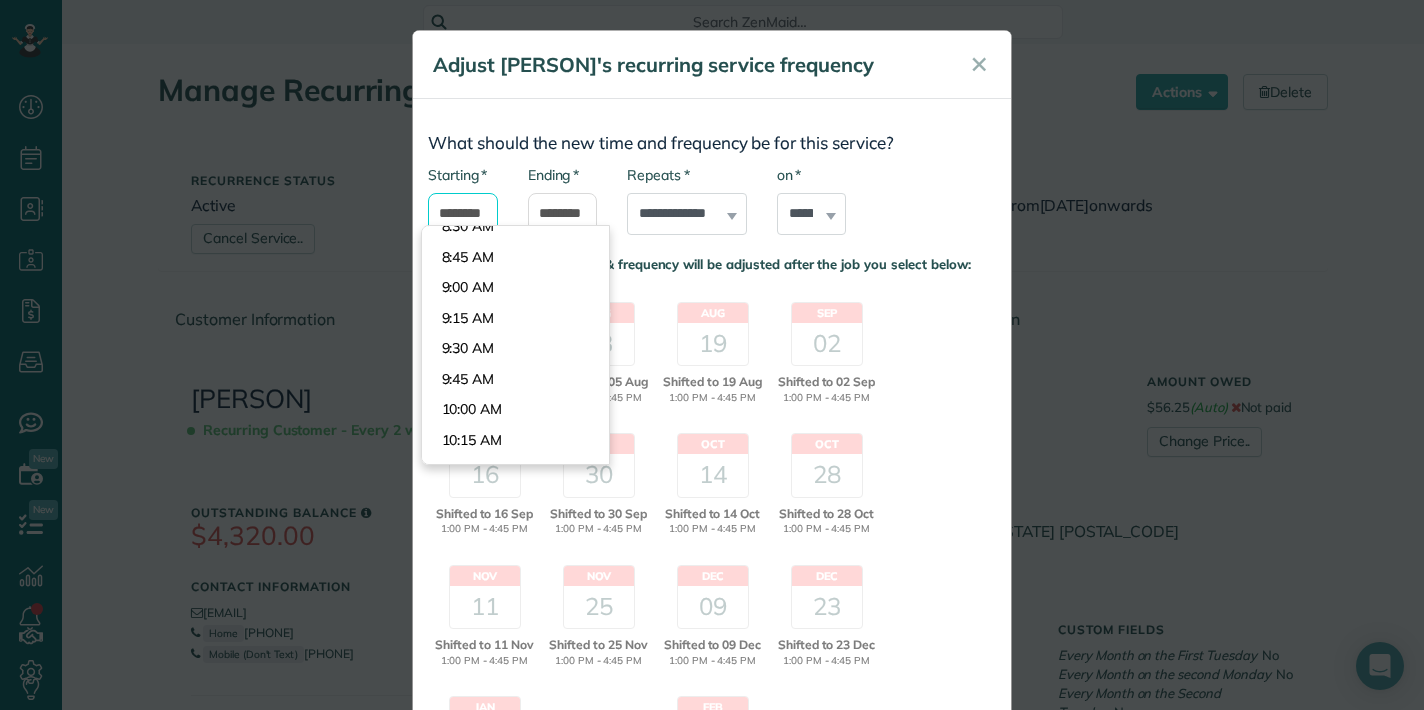 scroll, scrollTop: 1014, scrollLeft: 0, axis: vertical 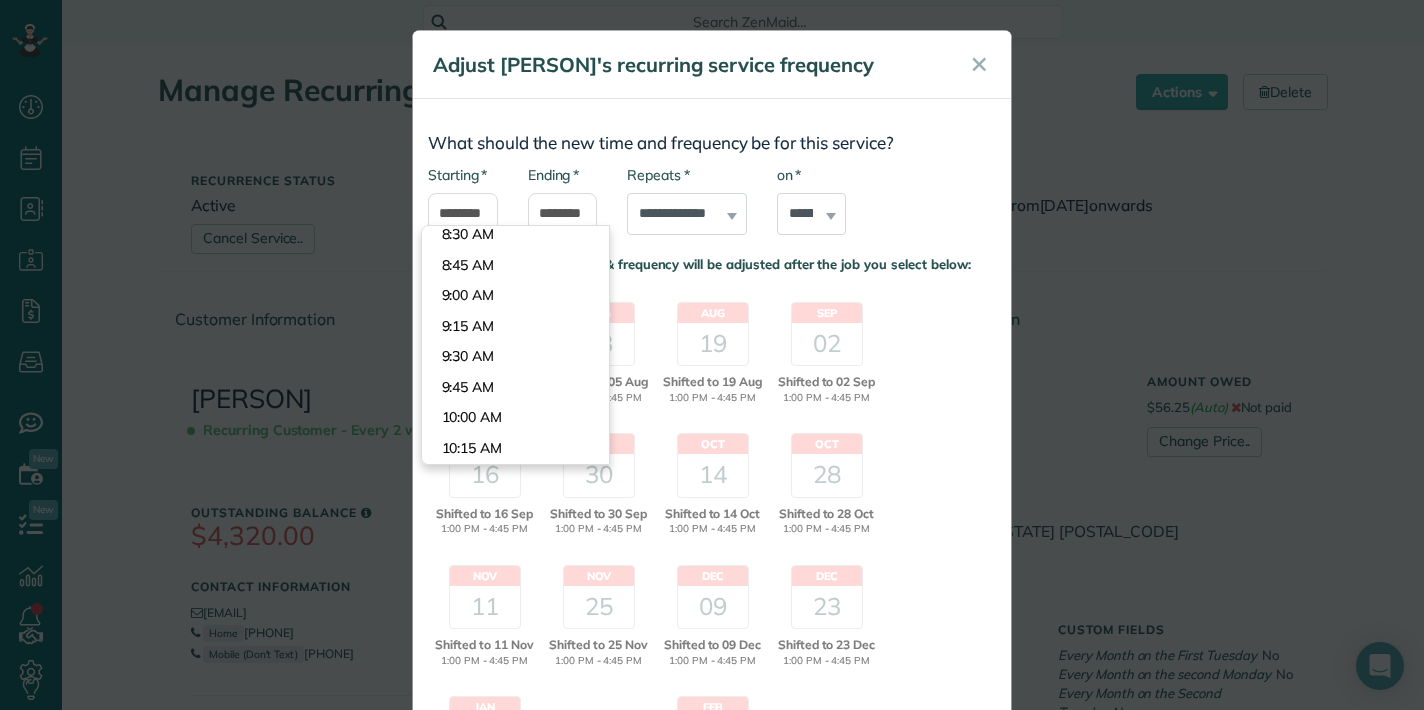 type on "*******" 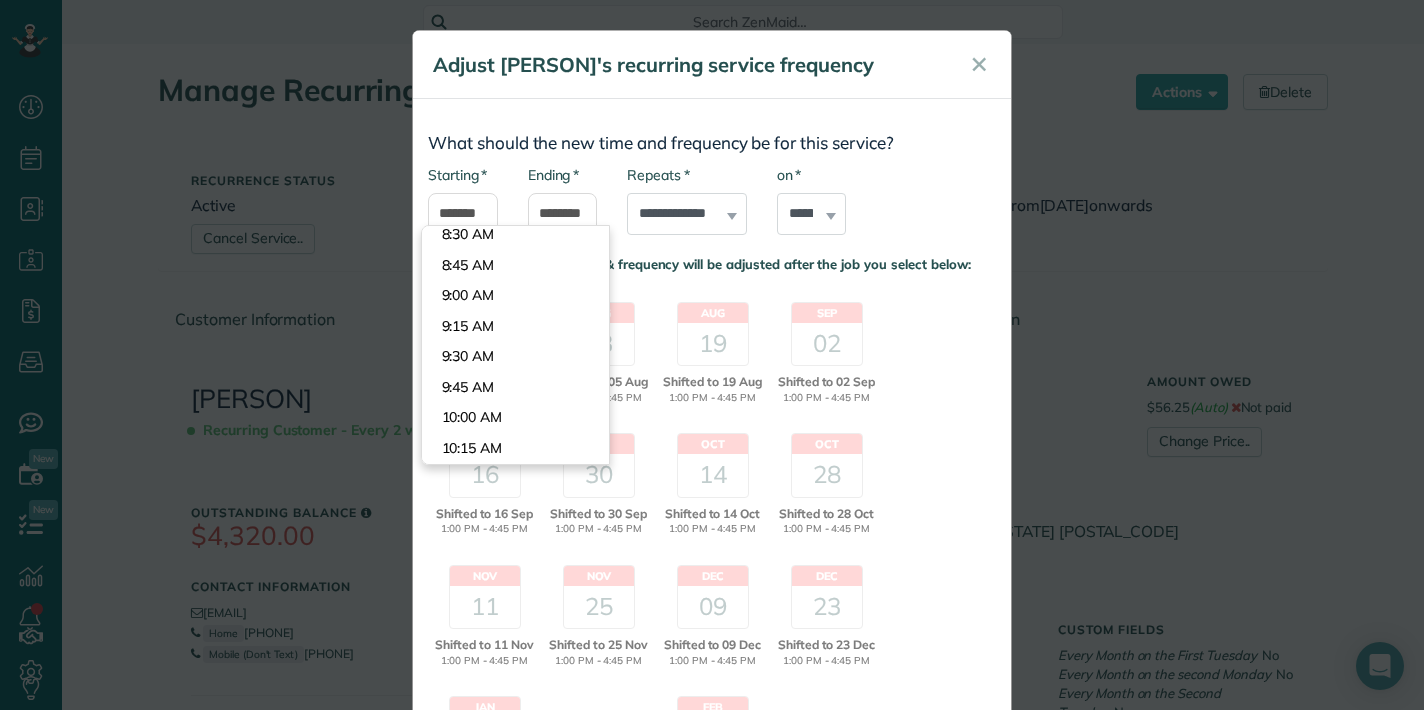 click on "Dashboard
Scheduling
Calendar View
List View
Dispatch View - Weekly scheduling (Beta)" at bounding box center [712, 355] 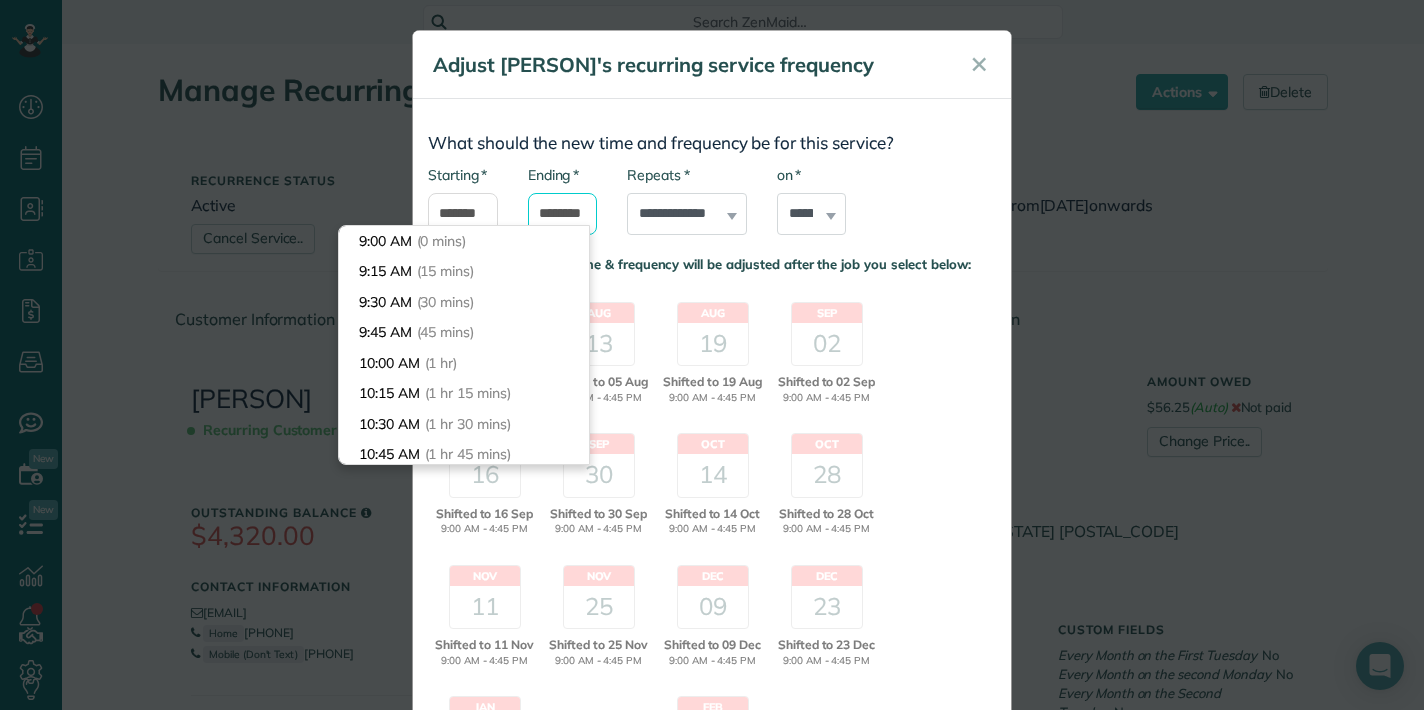 scroll, scrollTop: 916, scrollLeft: 0, axis: vertical 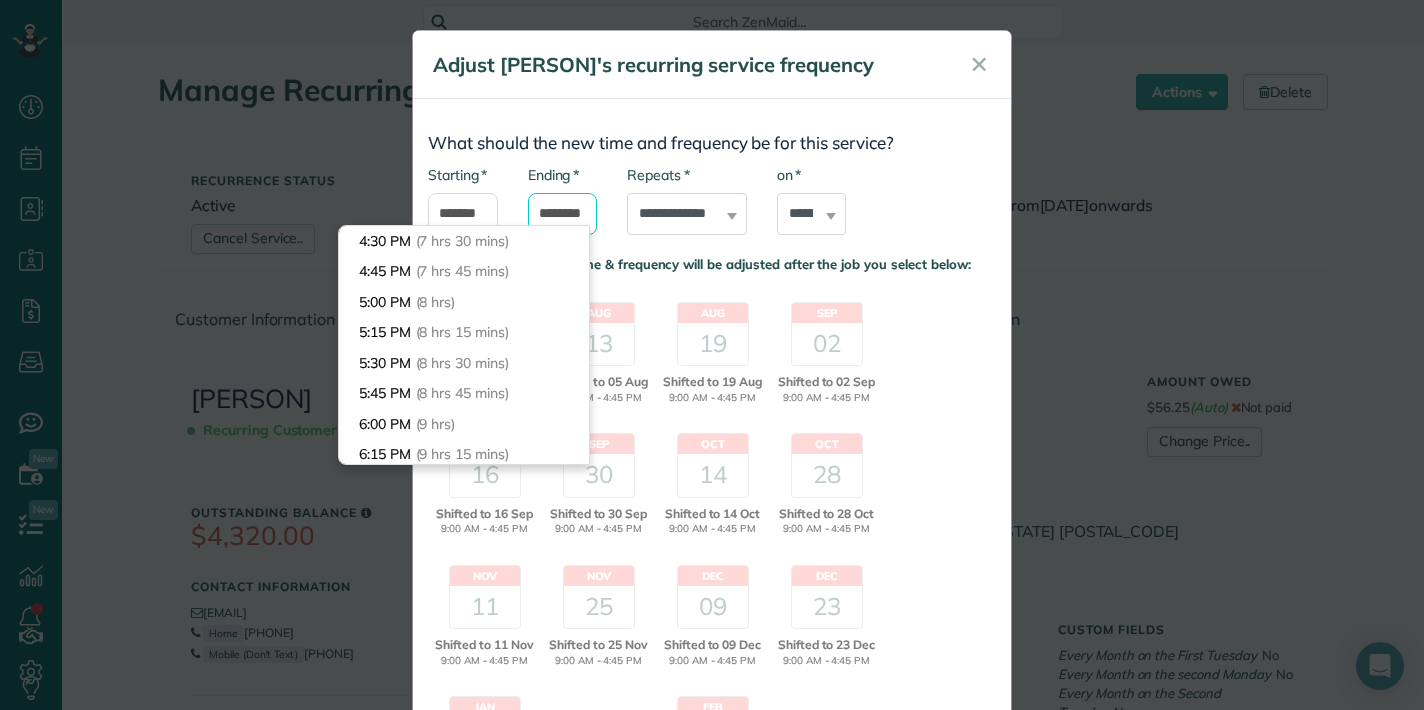 click on "*******" at bounding box center [563, 214] 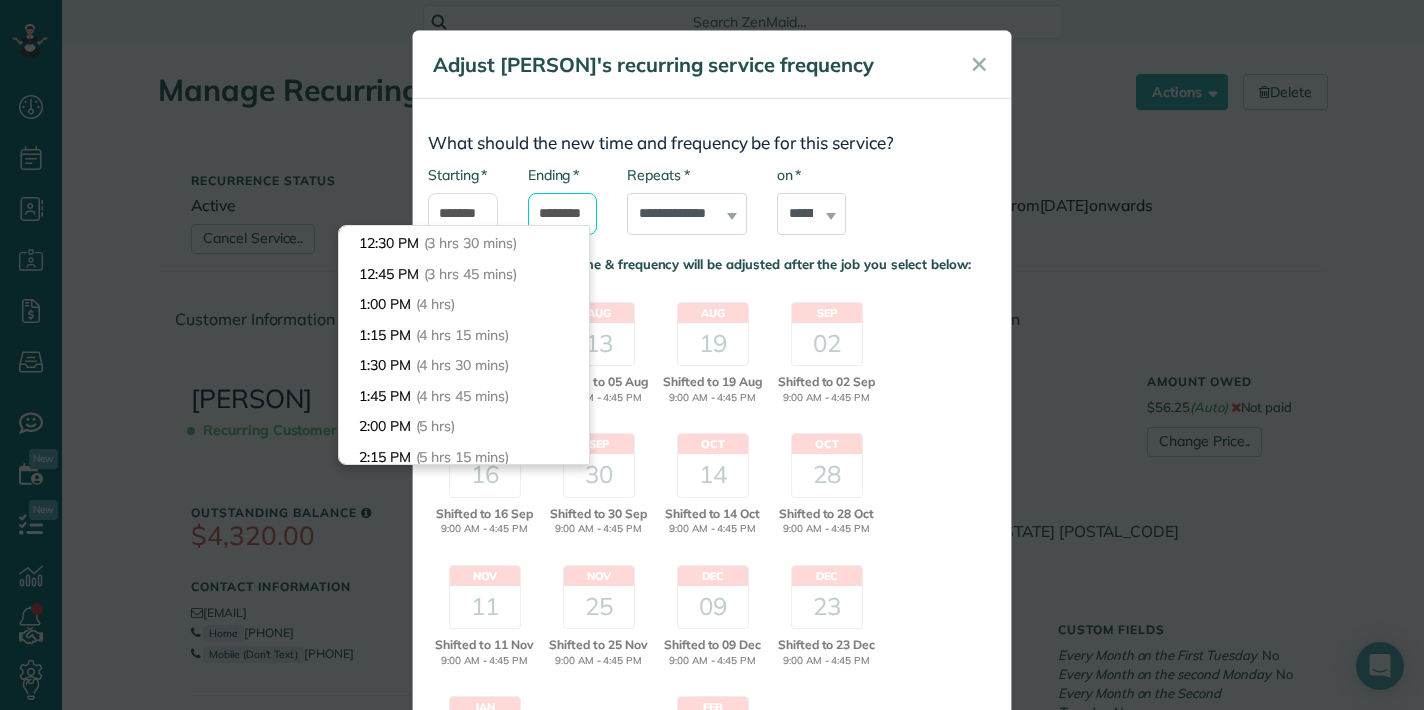 scroll, scrollTop: 415, scrollLeft: 0, axis: vertical 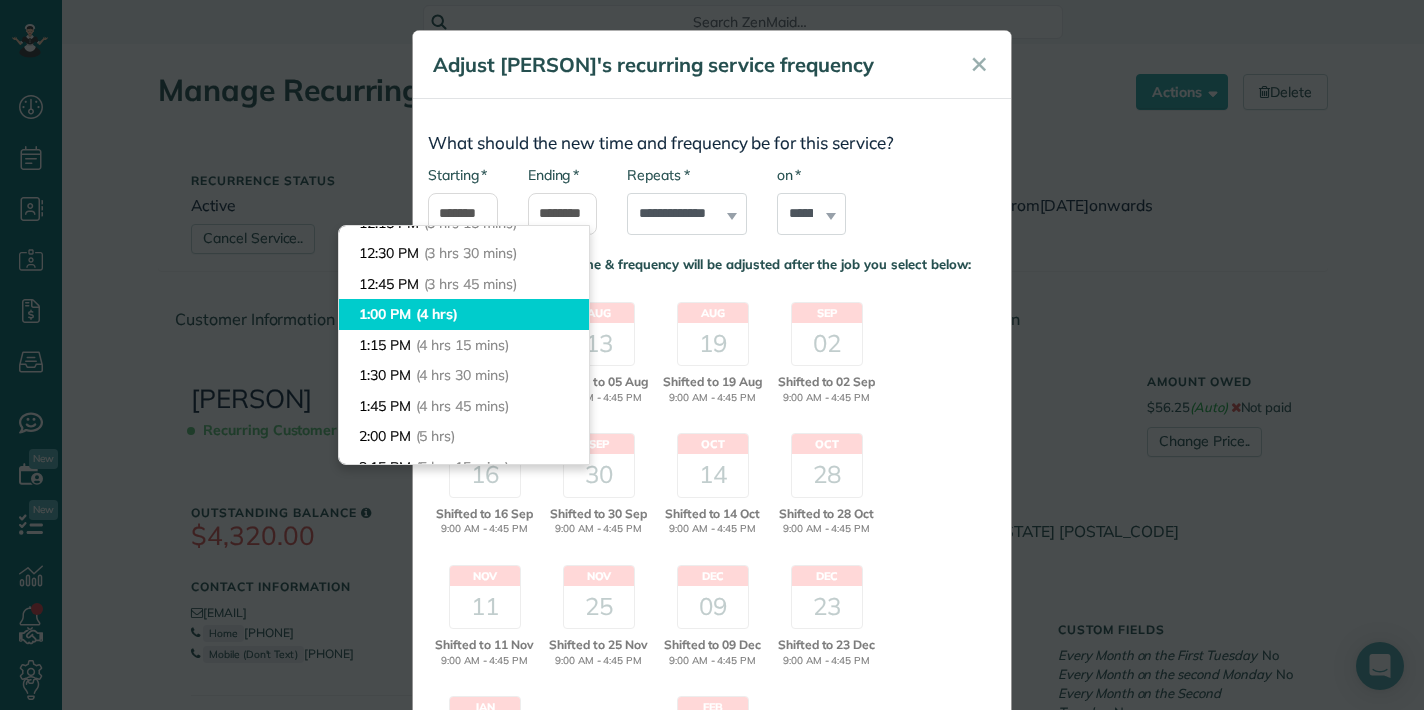 type on "*******" 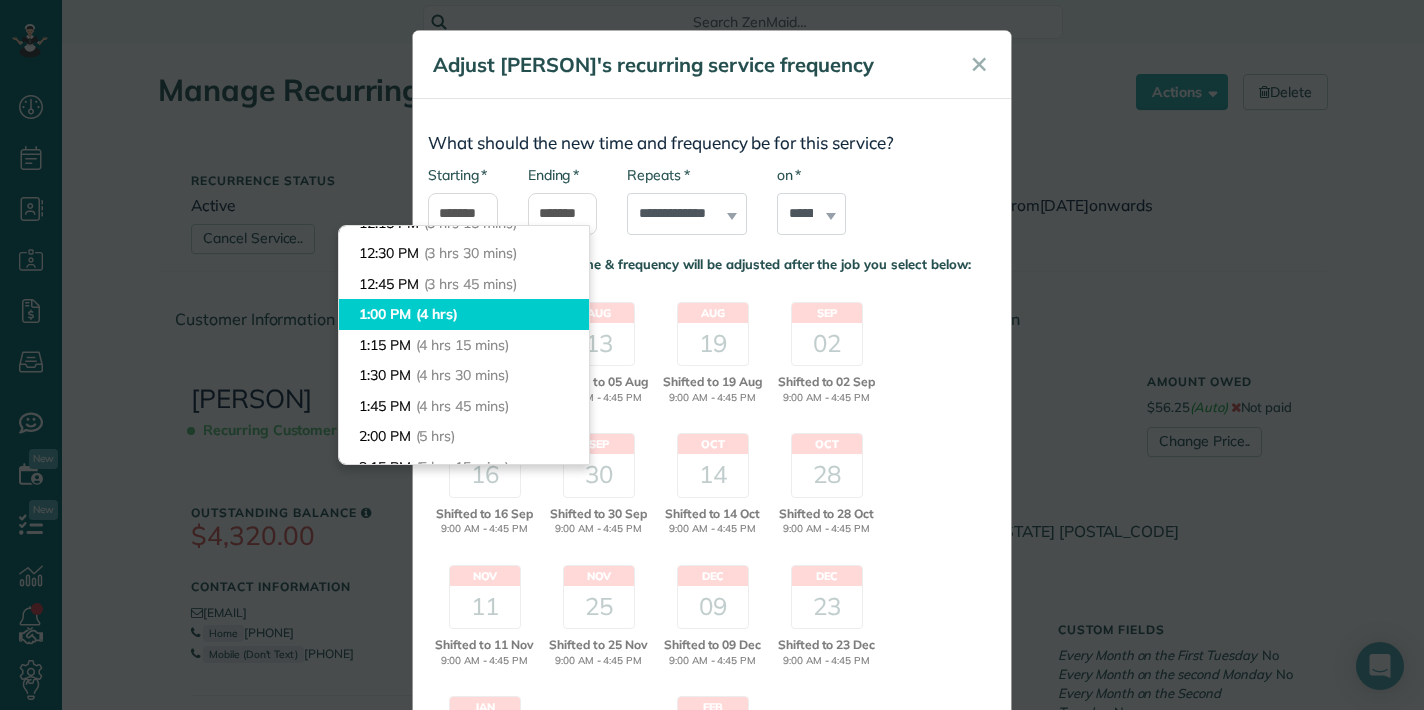 click on "Dashboard
Scheduling
Calendar View
List View
Dispatch View - Weekly scheduling (Beta)" at bounding box center (712, 355) 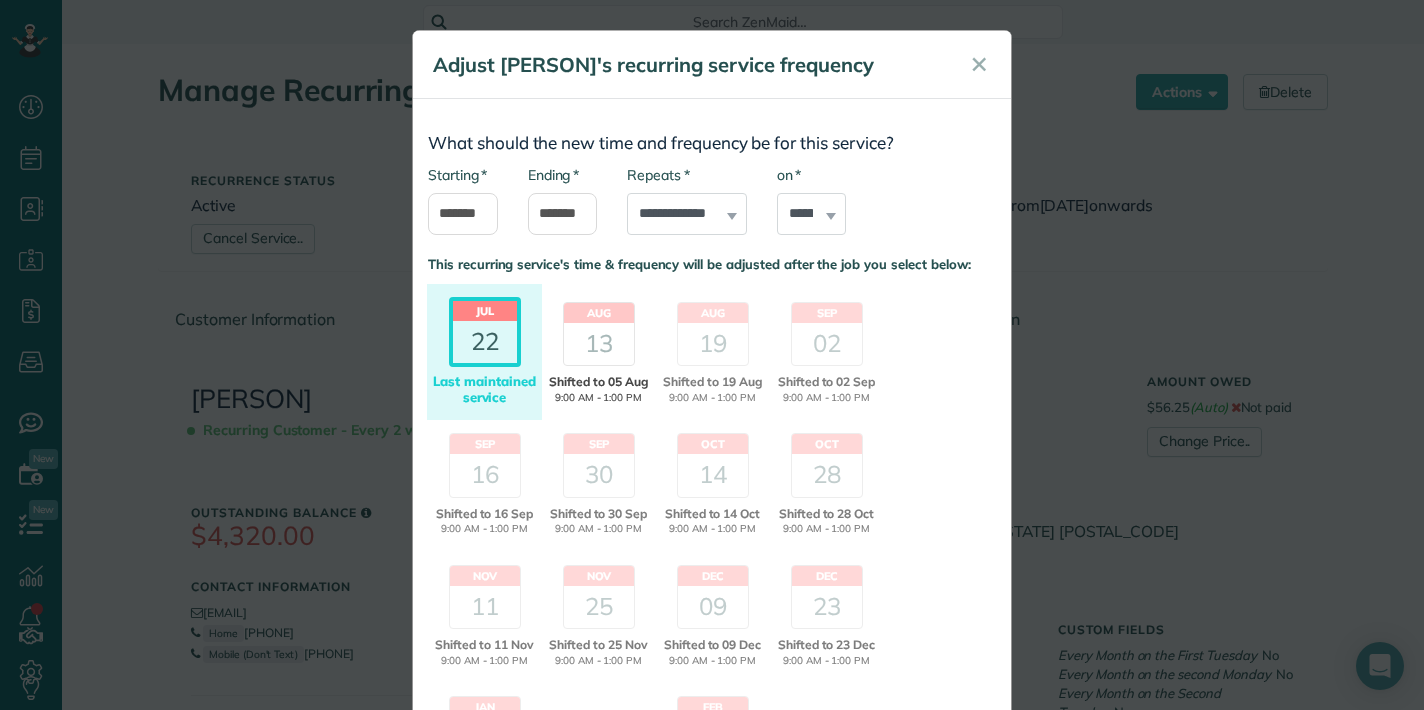click on "13" at bounding box center [599, 344] 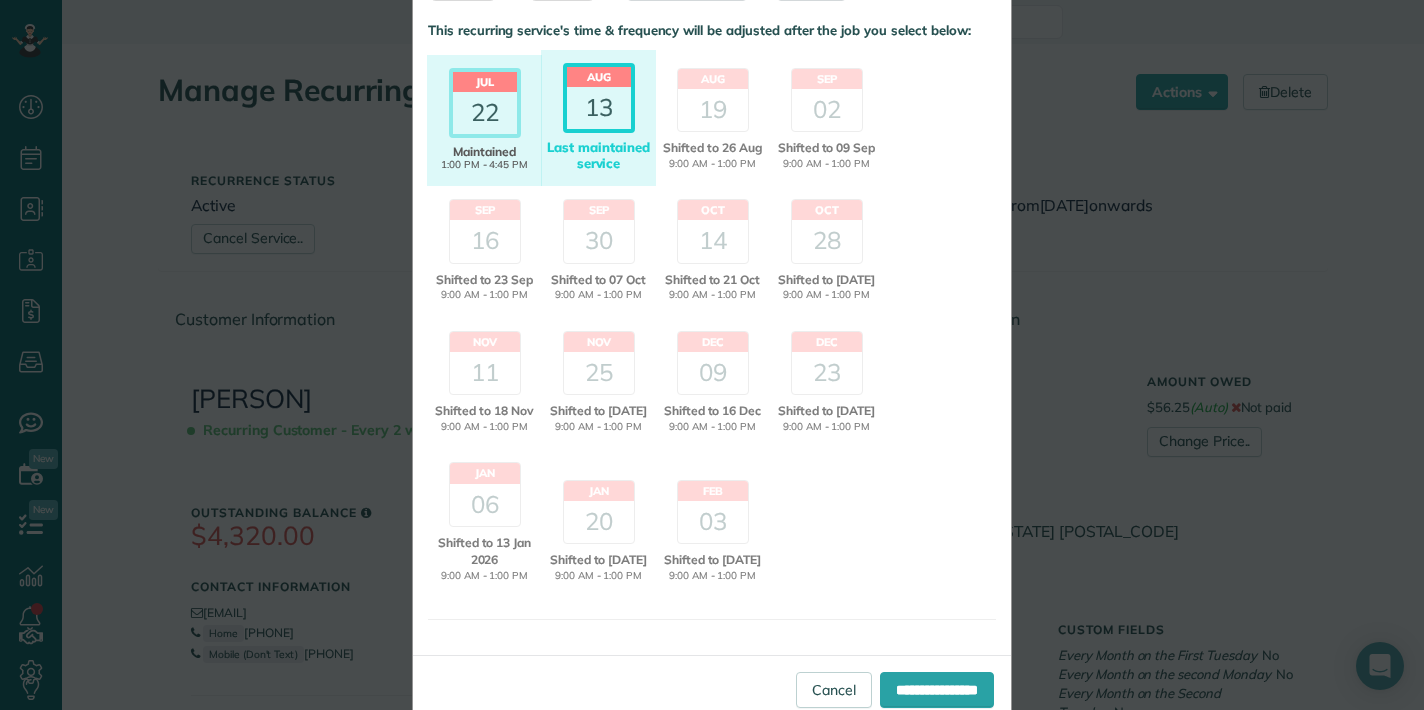scroll, scrollTop: 280, scrollLeft: 0, axis: vertical 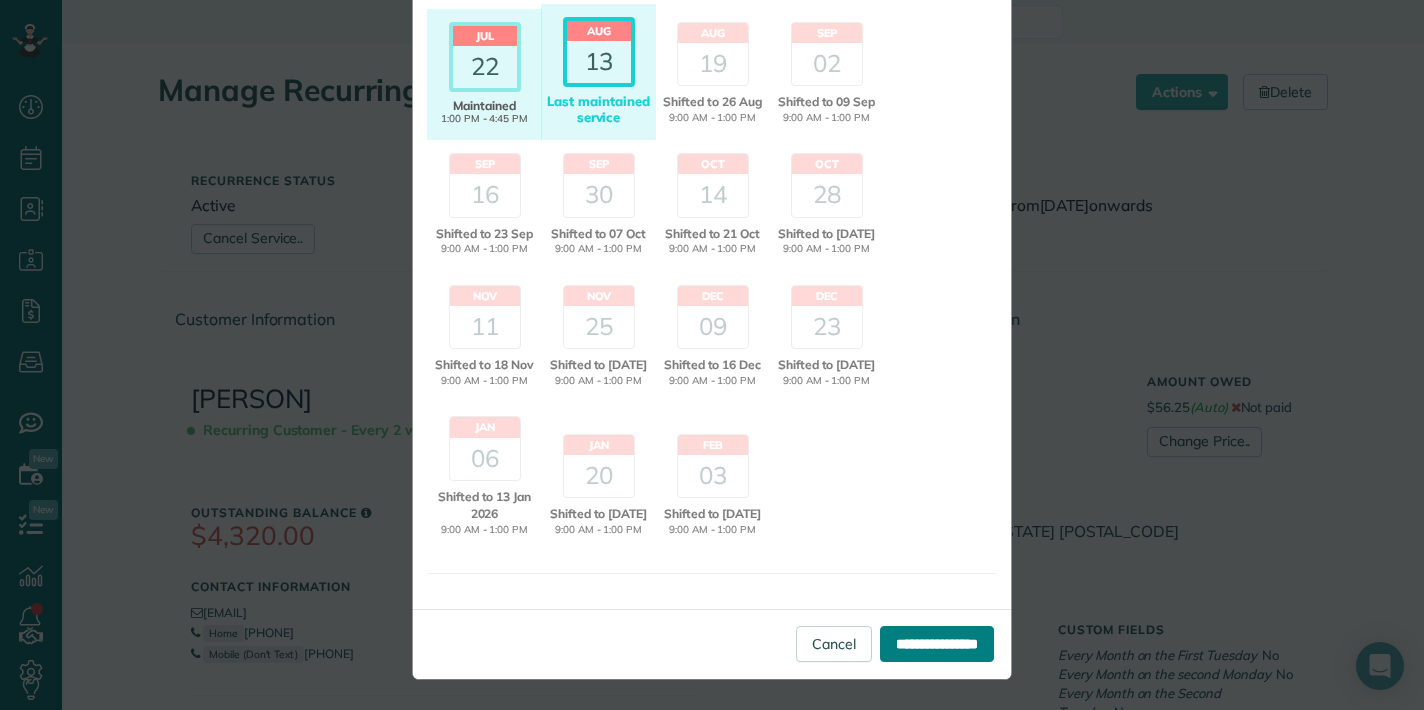 click on "**********" at bounding box center [937, 644] 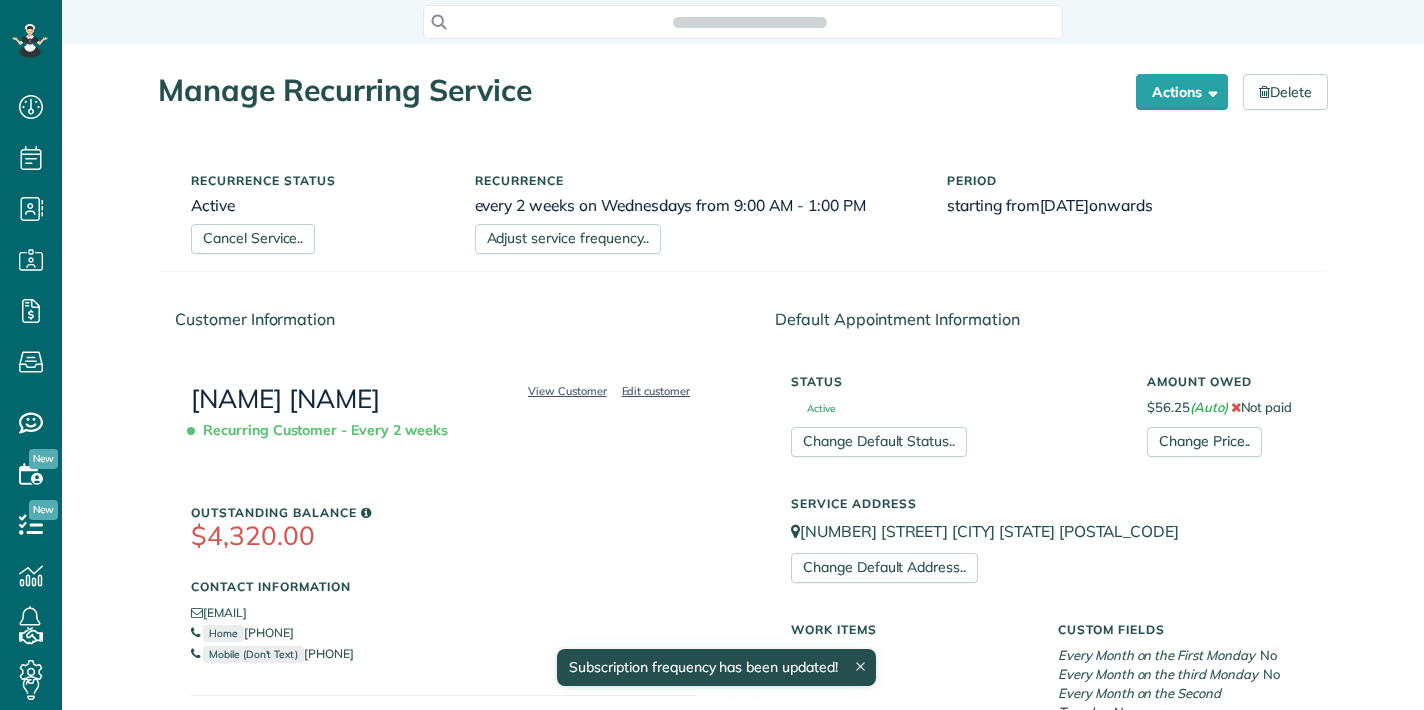 scroll, scrollTop: 0, scrollLeft: 0, axis: both 